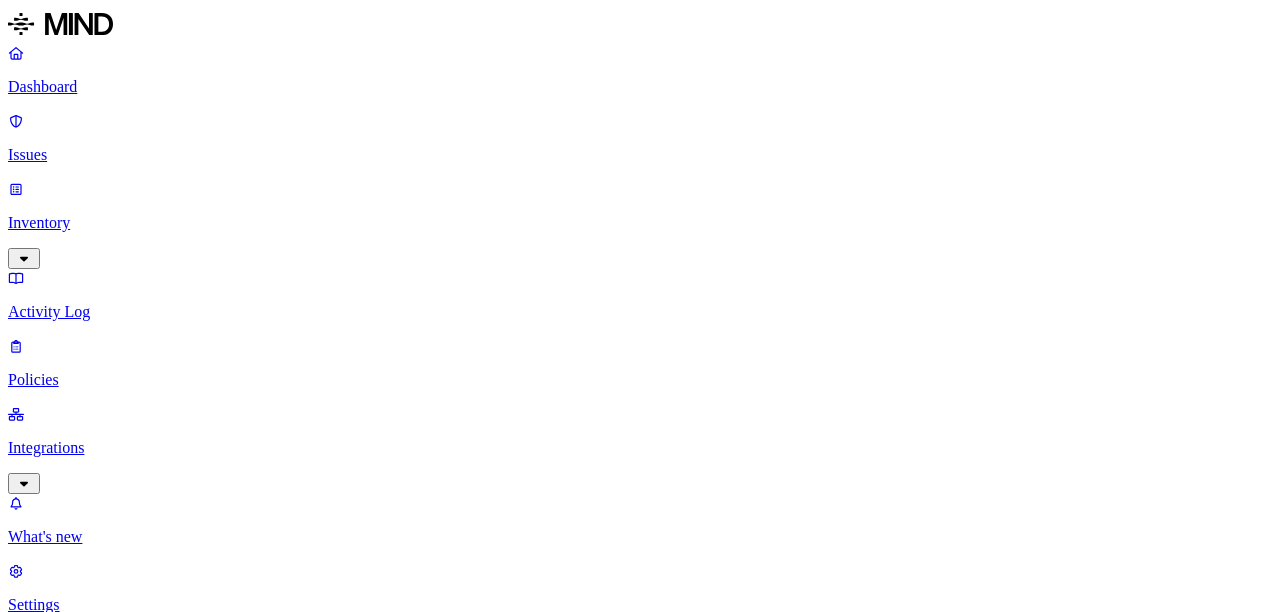 scroll, scrollTop: 0, scrollLeft: 0, axis: both 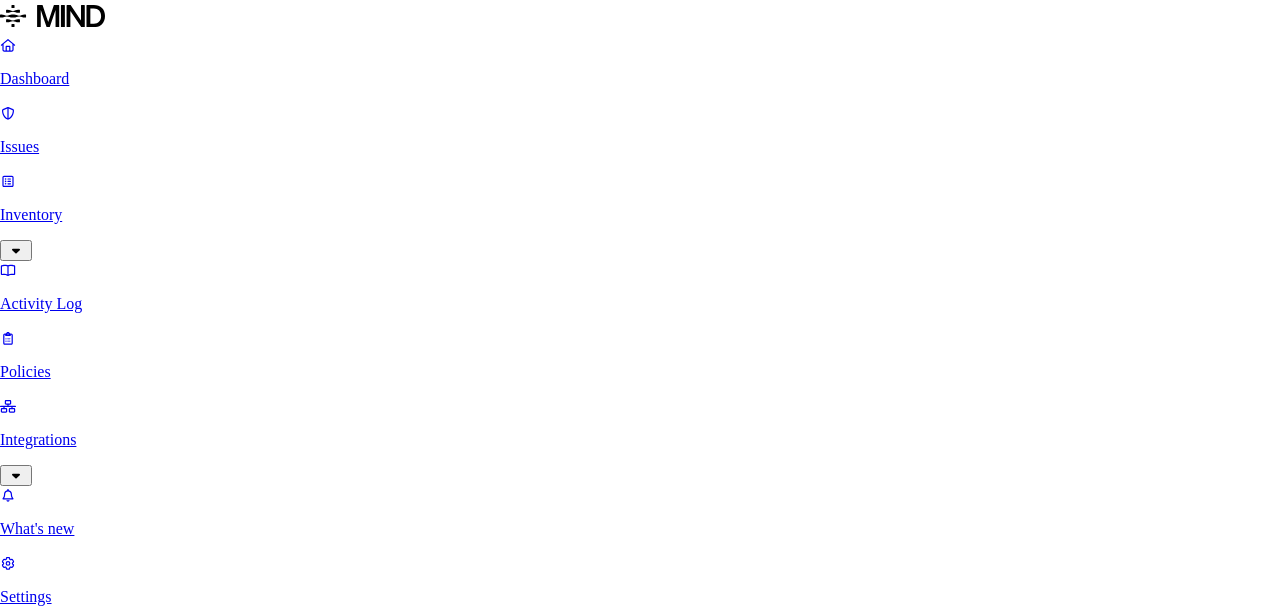 click on "Delete" at bounding box center [85, 1769] 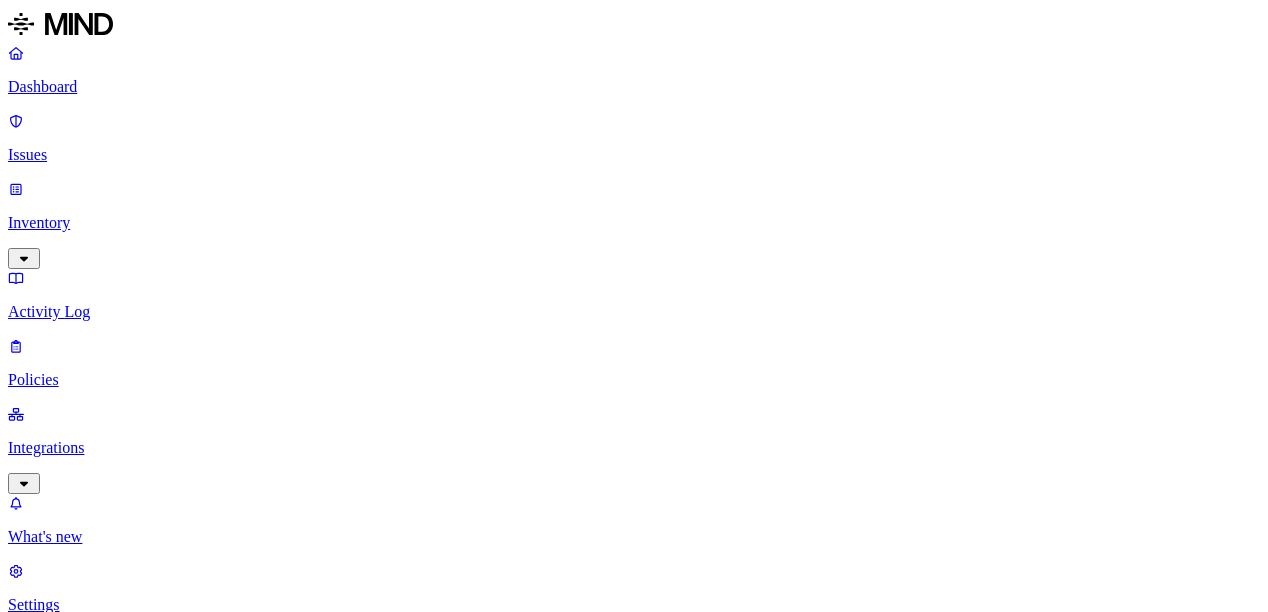 click on "Dashboard" at bounding box center (634, 87) 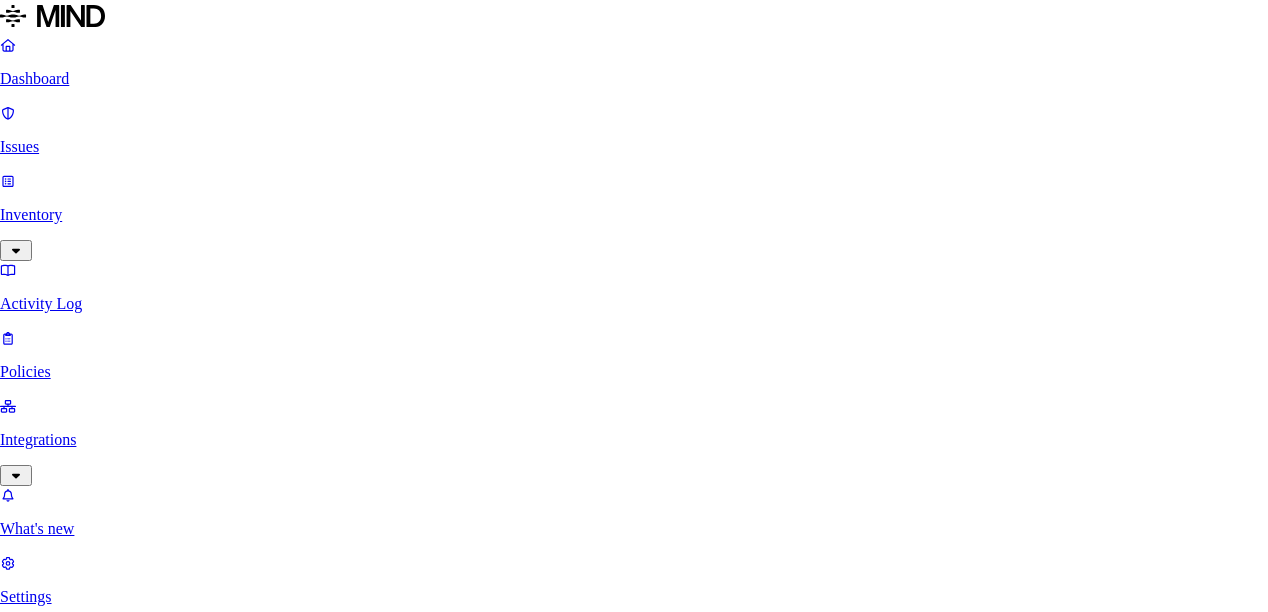 click at bounding box center [88, 1470] 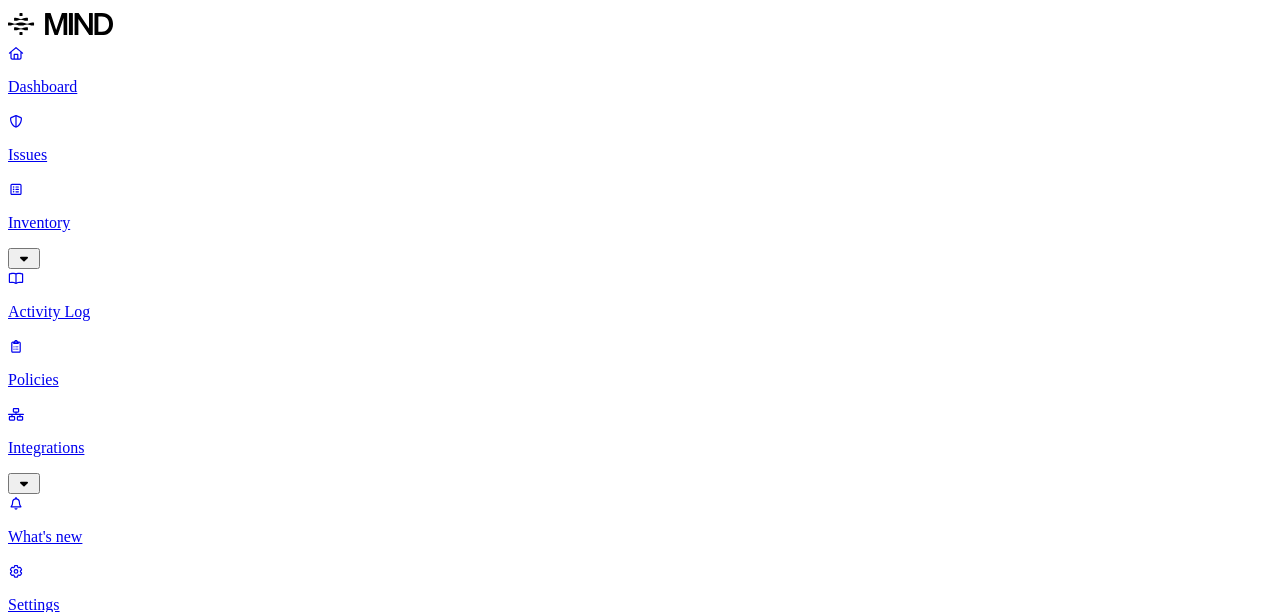 click on "Web destinations" at bounding box center [634, 895] 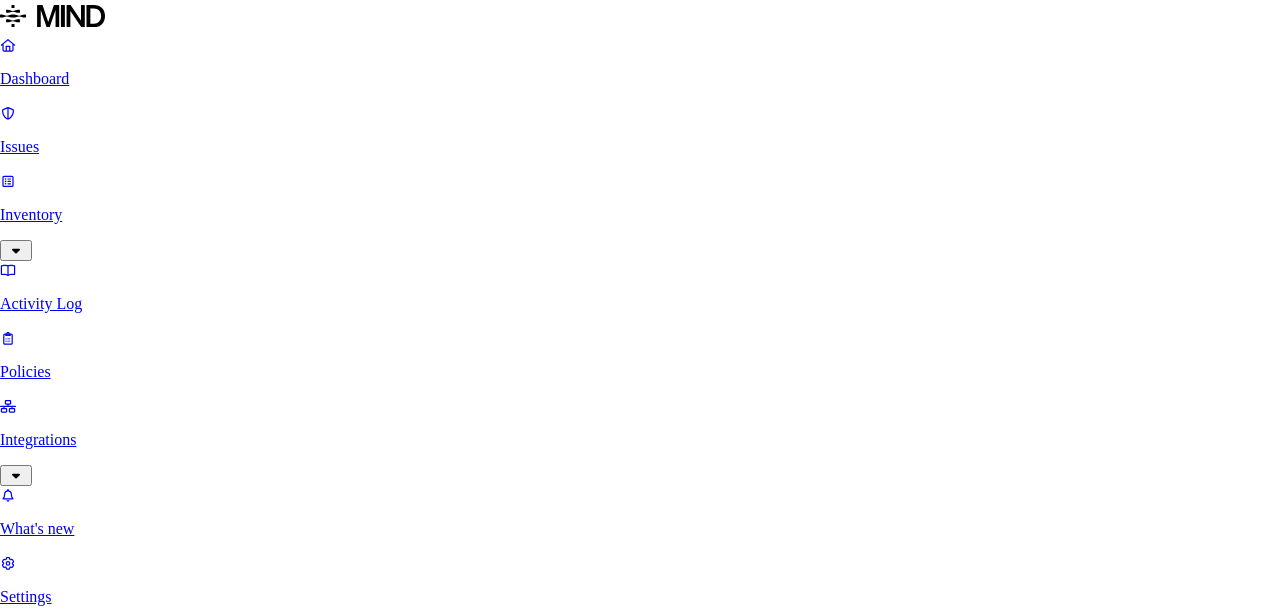 click at bounding box center (88, 2181) 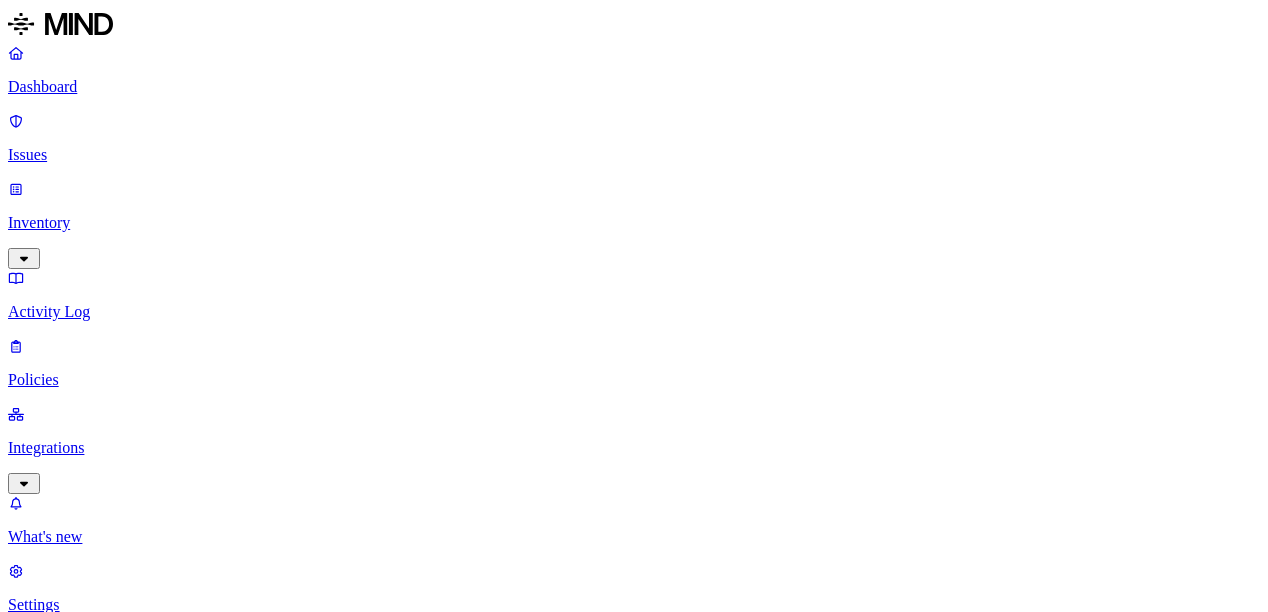 click 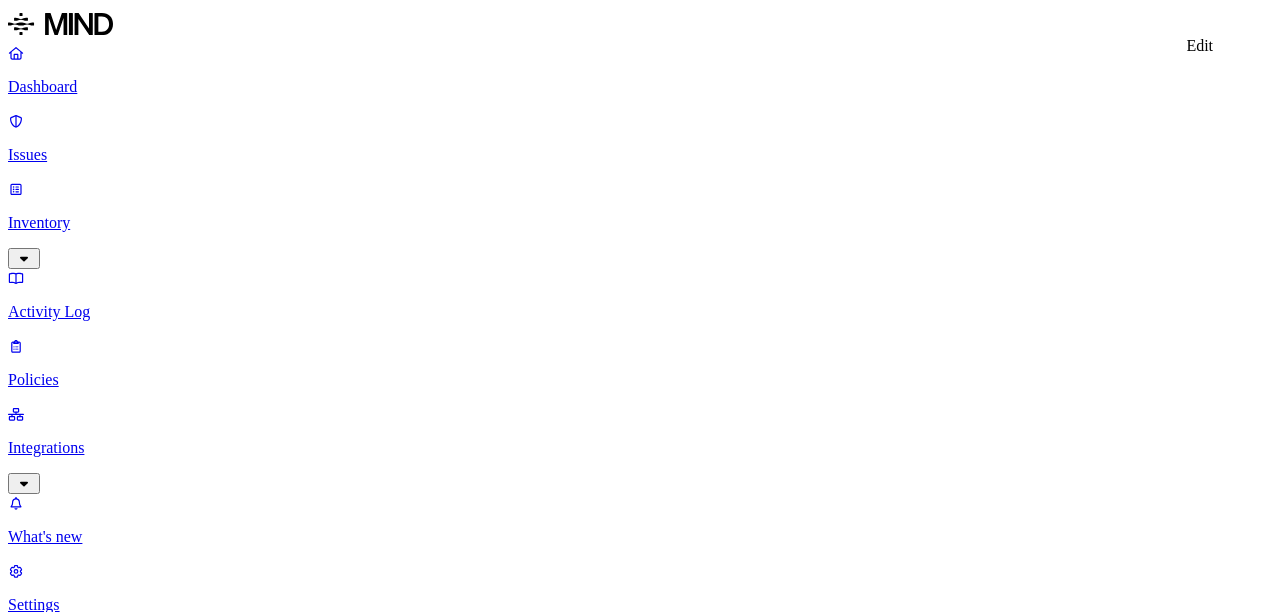 click 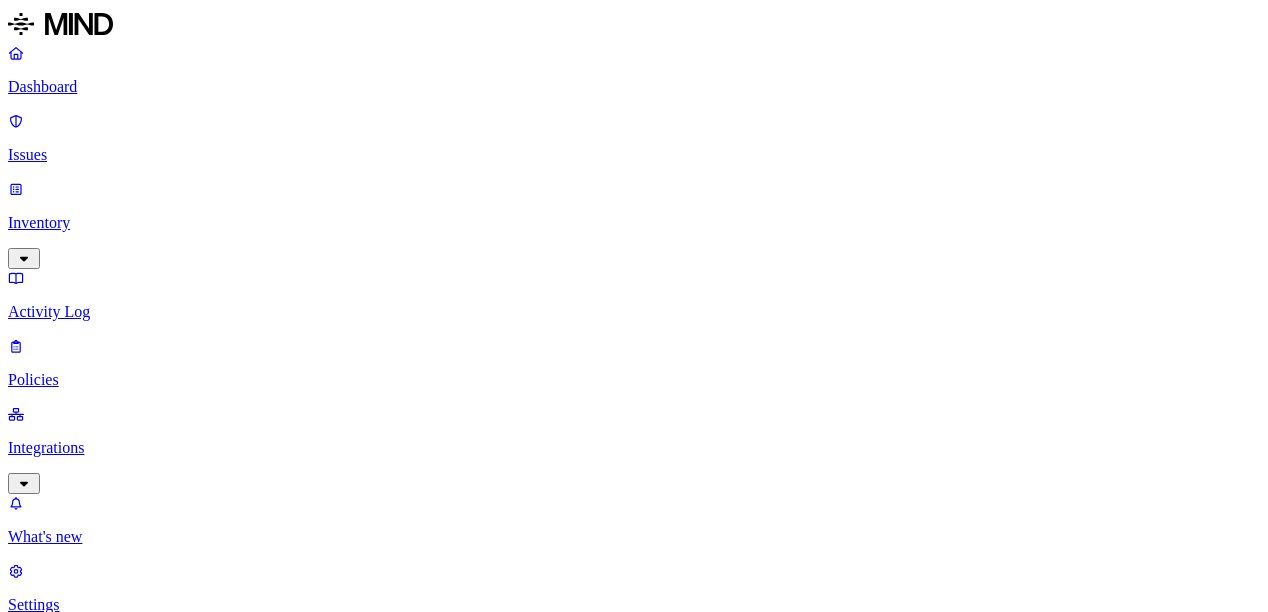scroll, scrollTop: 642, scrollLeft: 0, axis: vertical 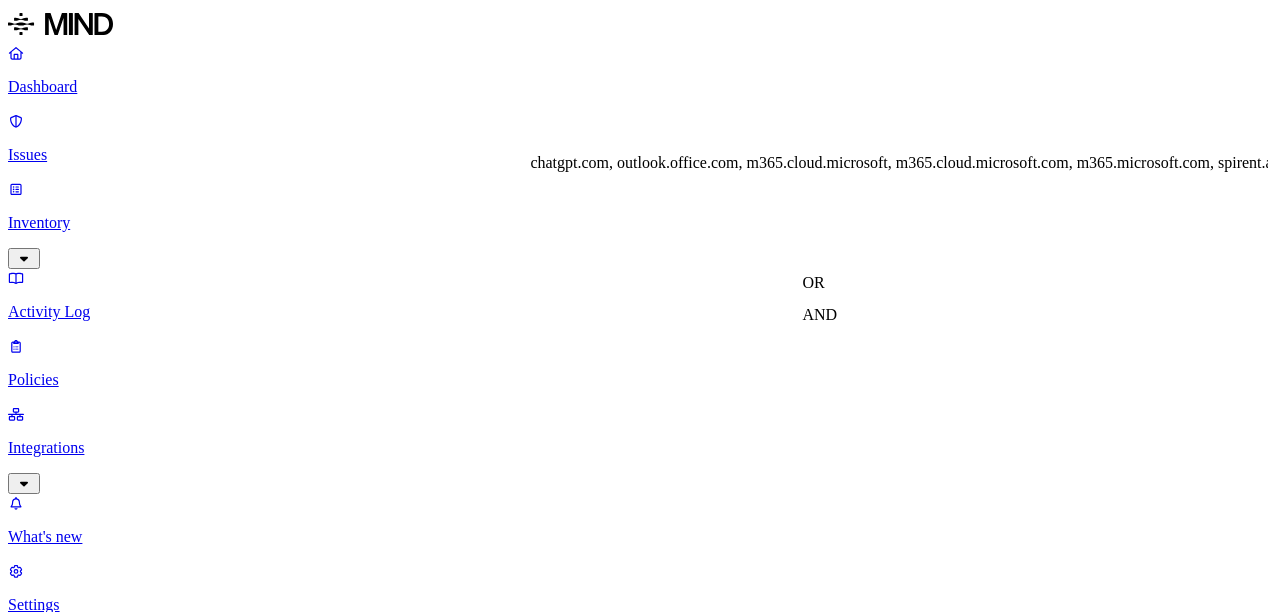 click on "chatgpt.com" at bounding box center (47, 1743) 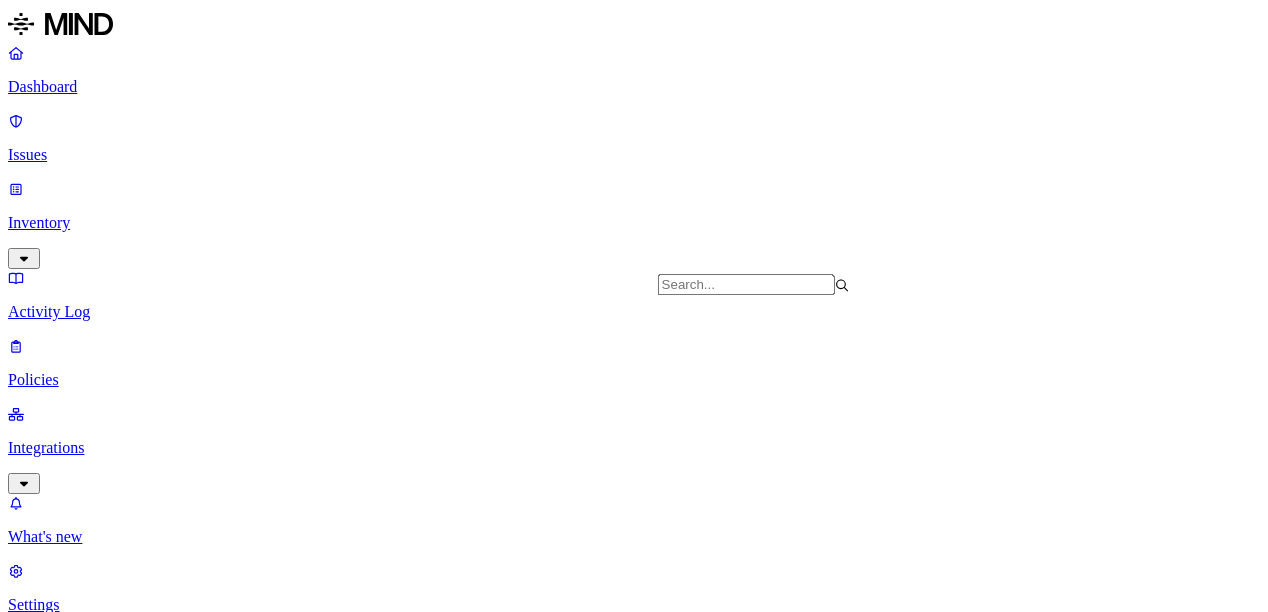 scroll, scrollTop: 1072, scrollLeft: 0, axis: vertical 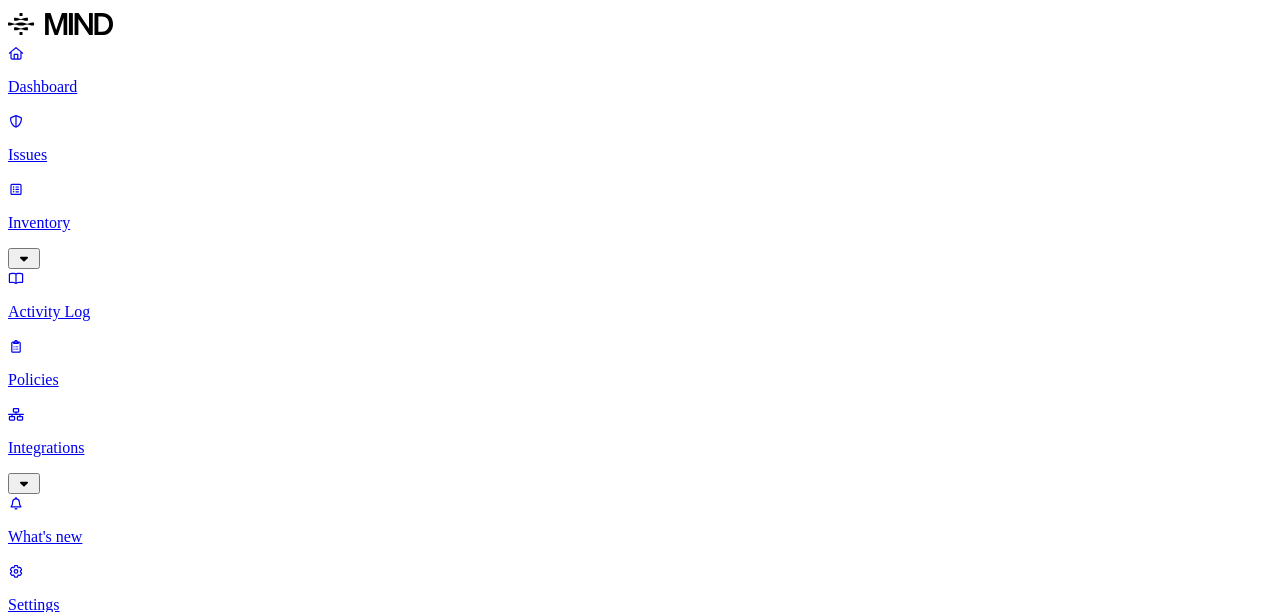 click on "Destination category is any of Gen AI    +2 OR Destination domain is any of atlassian.com    +8" at bounding box center (634, 1547) 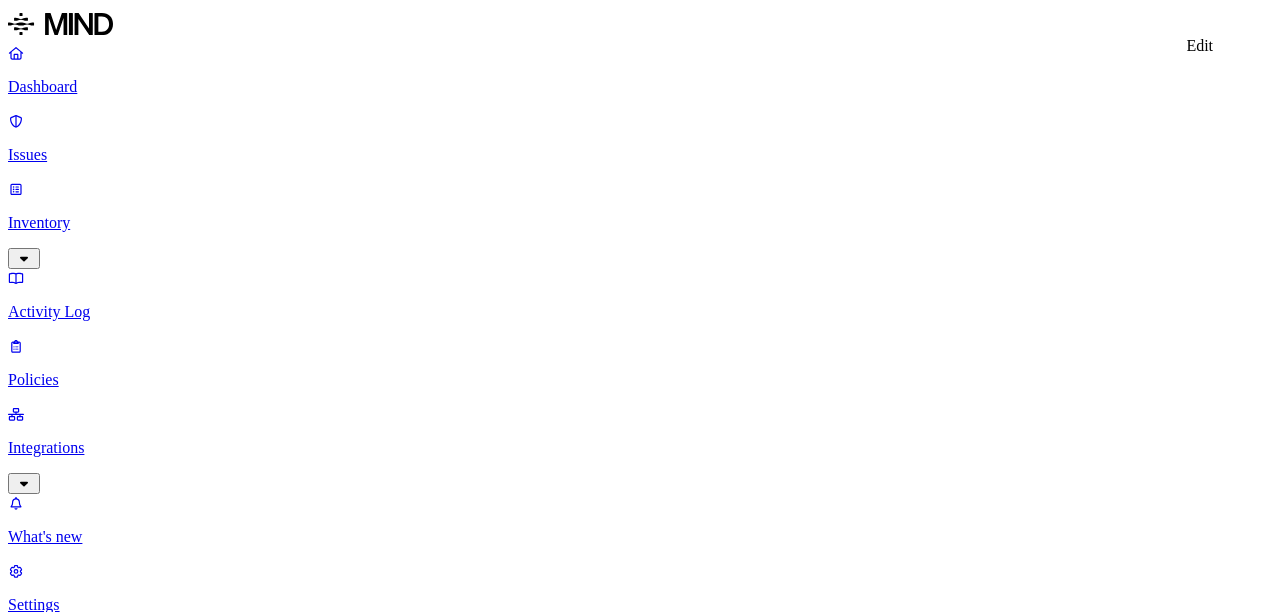 click 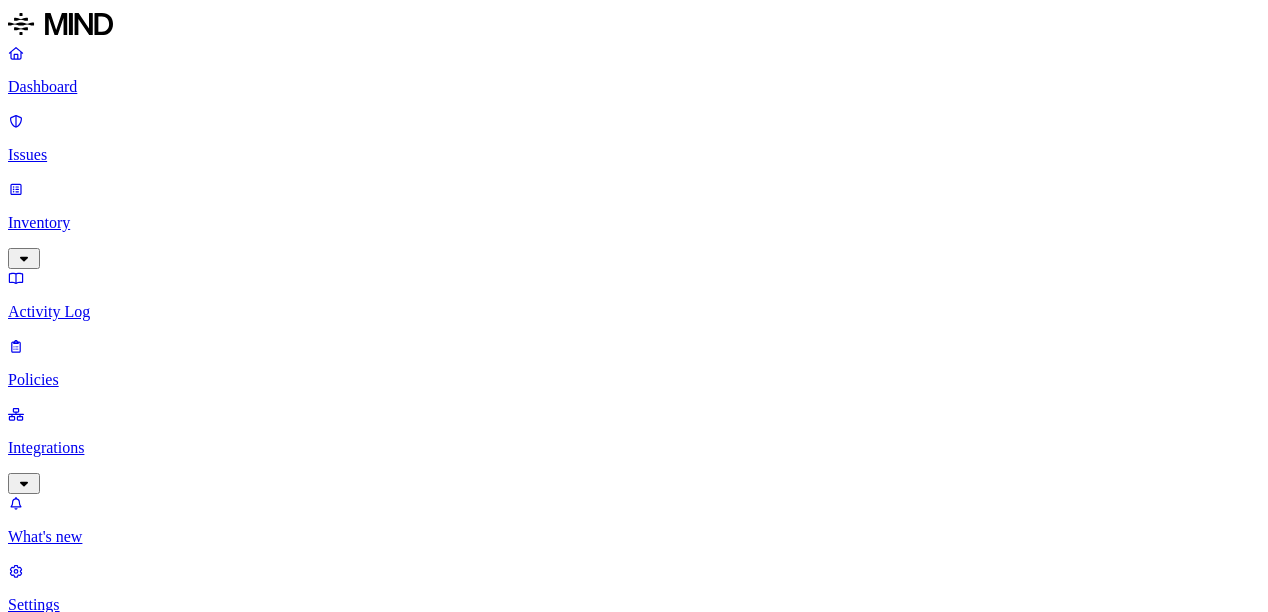 scroll, scrollTop: 447, scrollLeft: 0, axis: vertical 